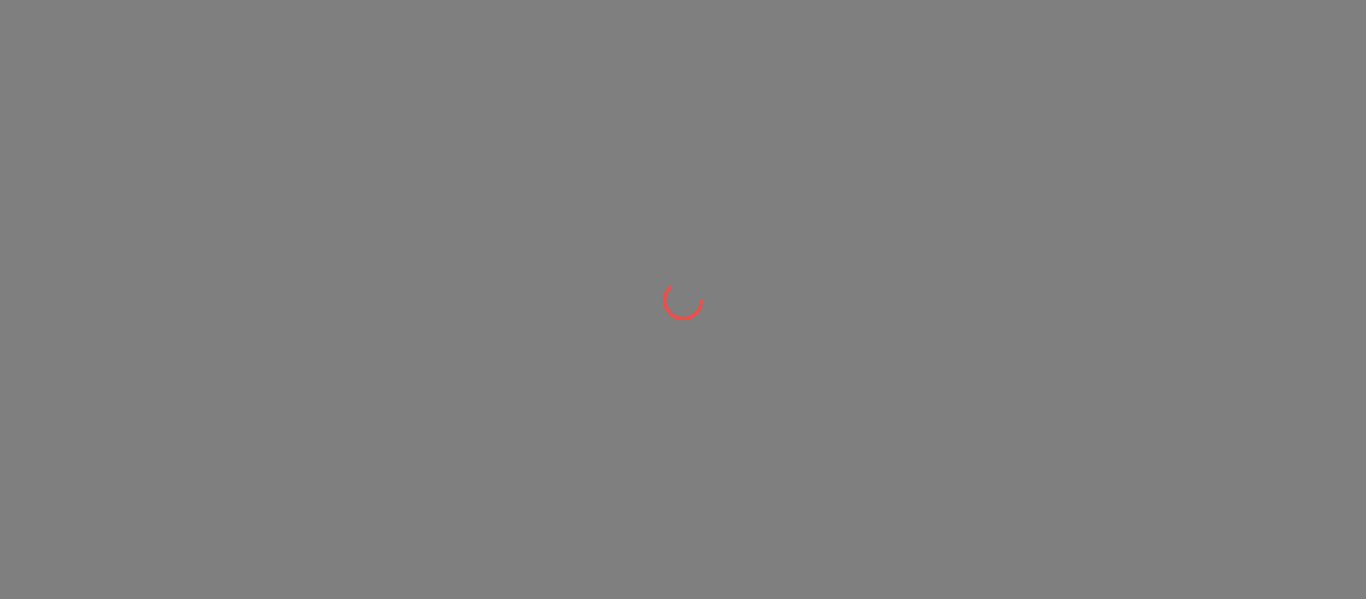 scroll, scrollTop: 0, scrollLeft: 0, axis: both 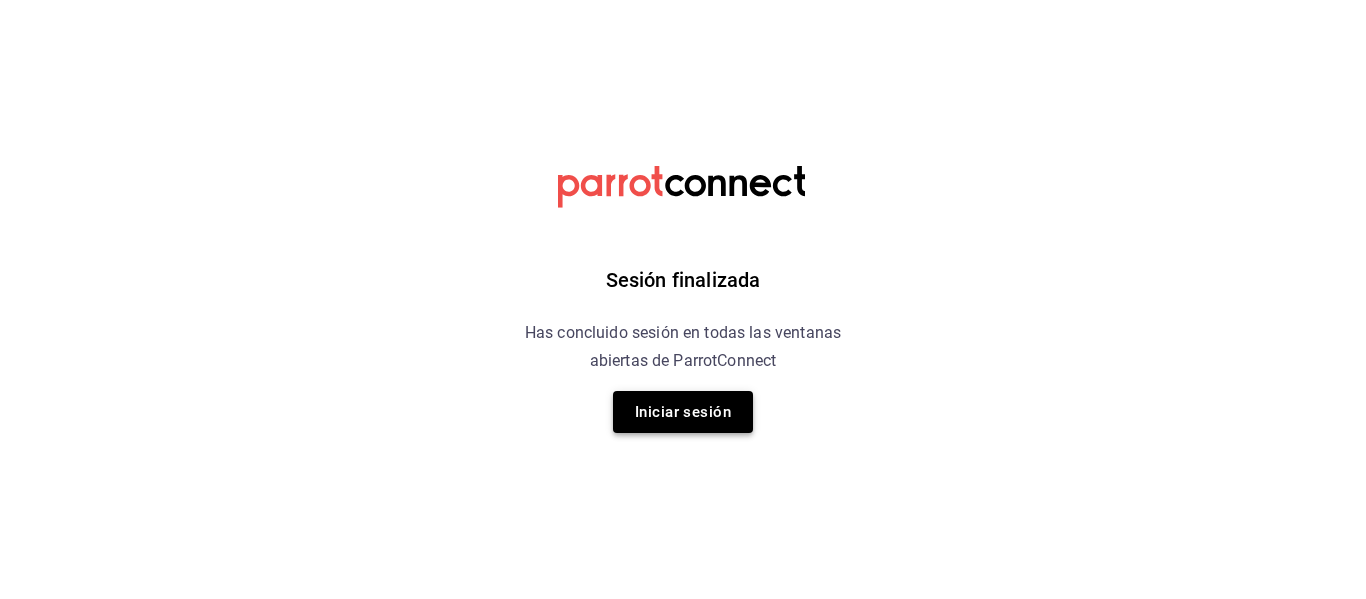 click on "Iniciar sesión" at bounding box center (683, 412) 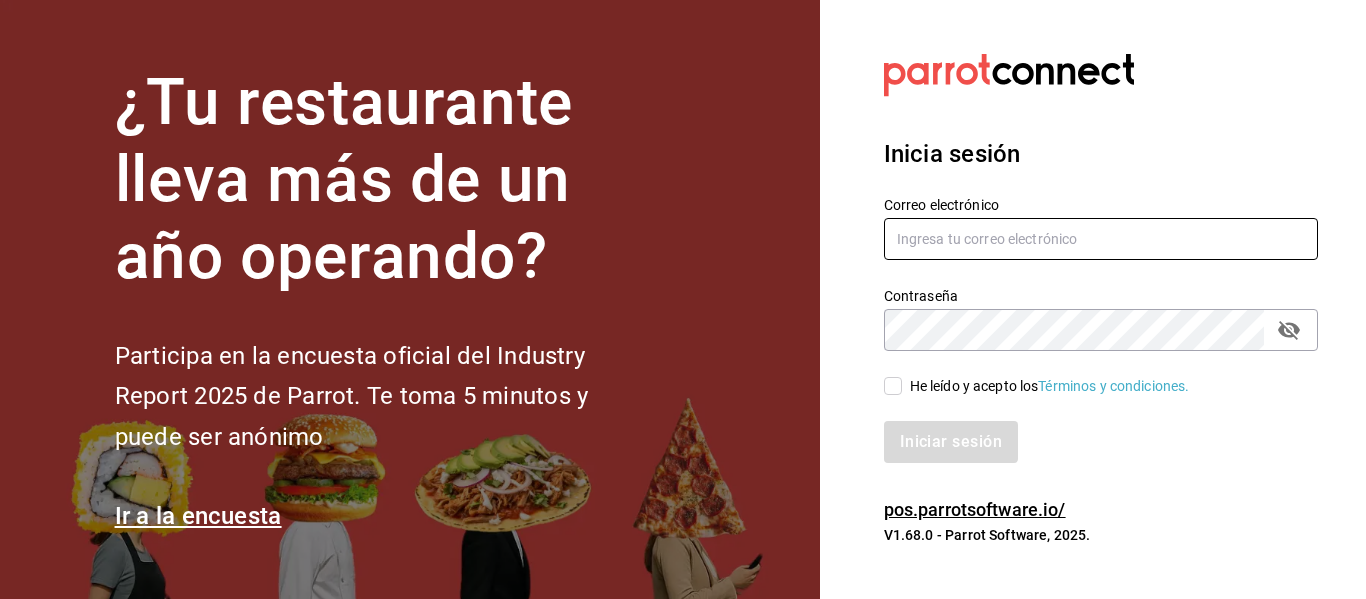 type on "[EMAIL]" 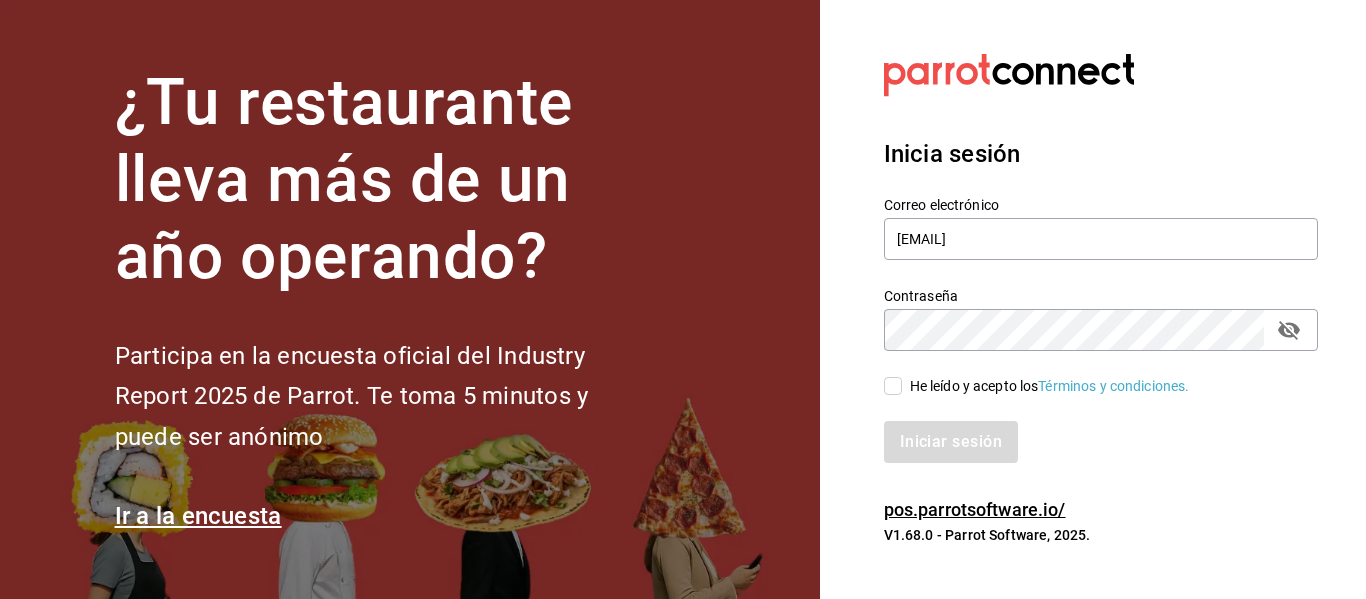 click on "He leído y acepto los  Términos y condiciones." at bounding box center (893, 386) 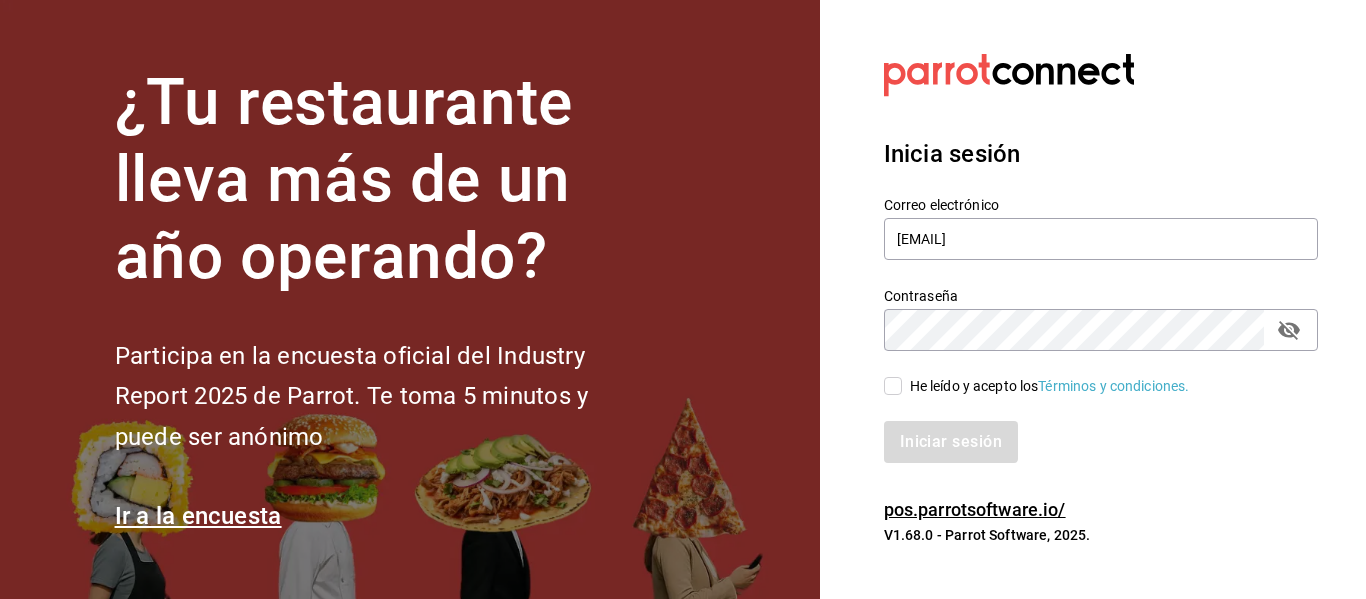 checkbox on "true" 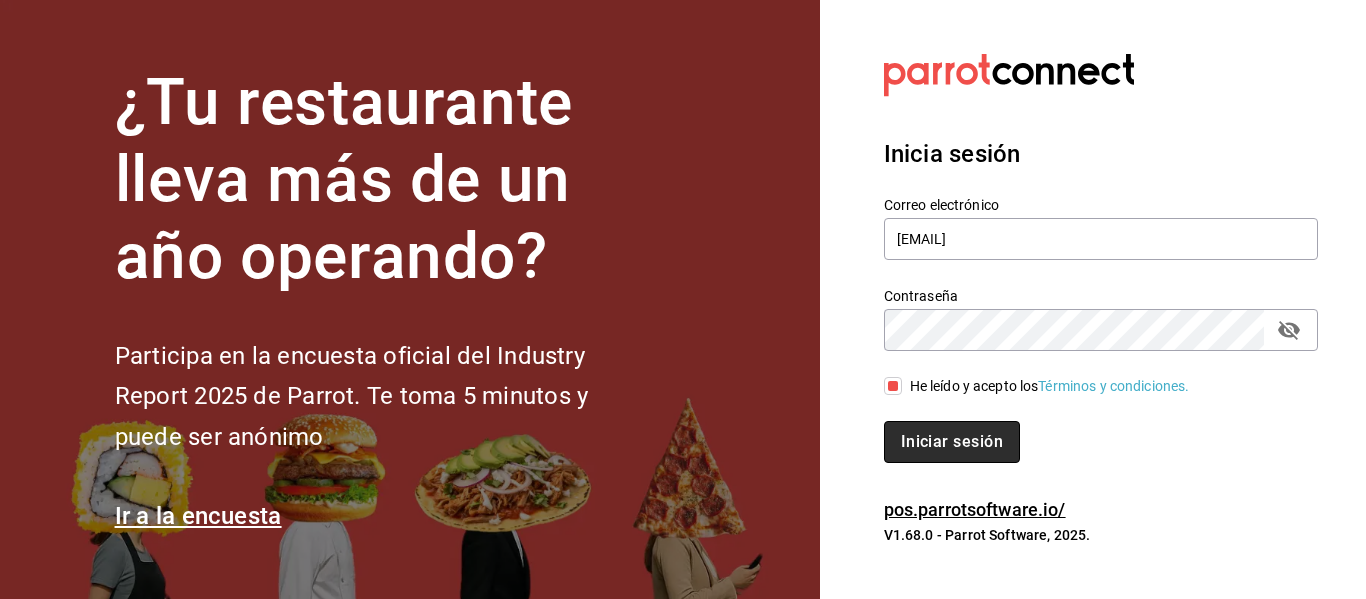 click on "Iniciar sesión" at bounding box center [952, 442] 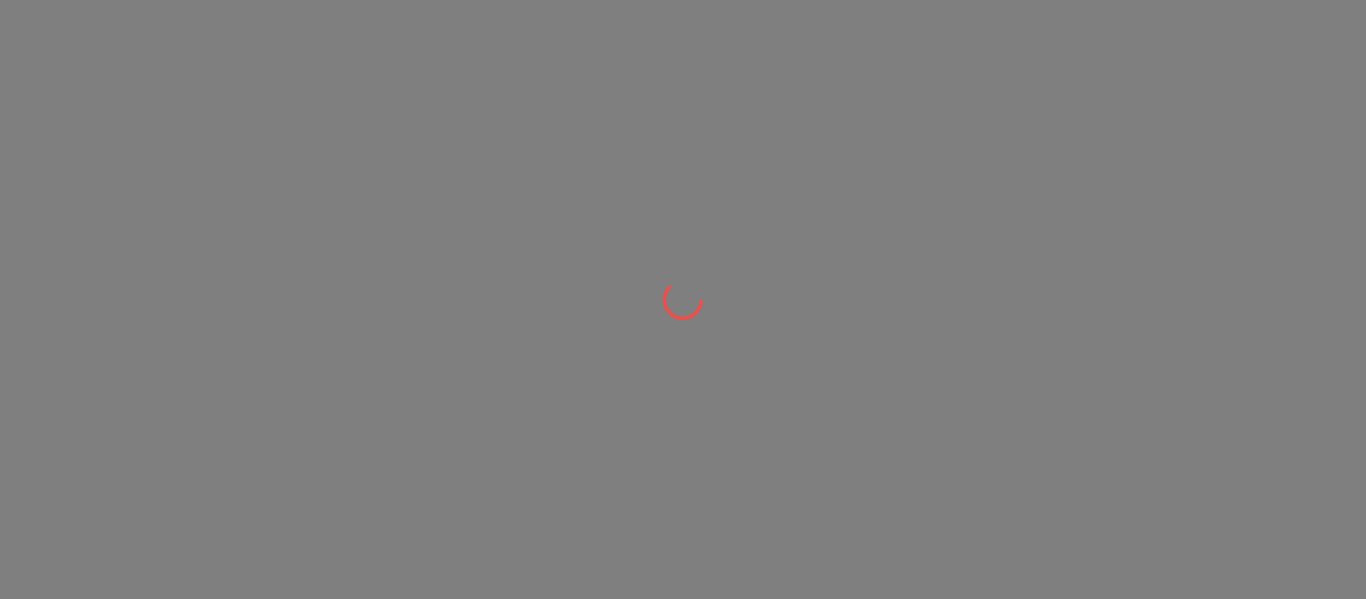 scroll, scrollTop: 0, scrollLeft: 0, axis: both 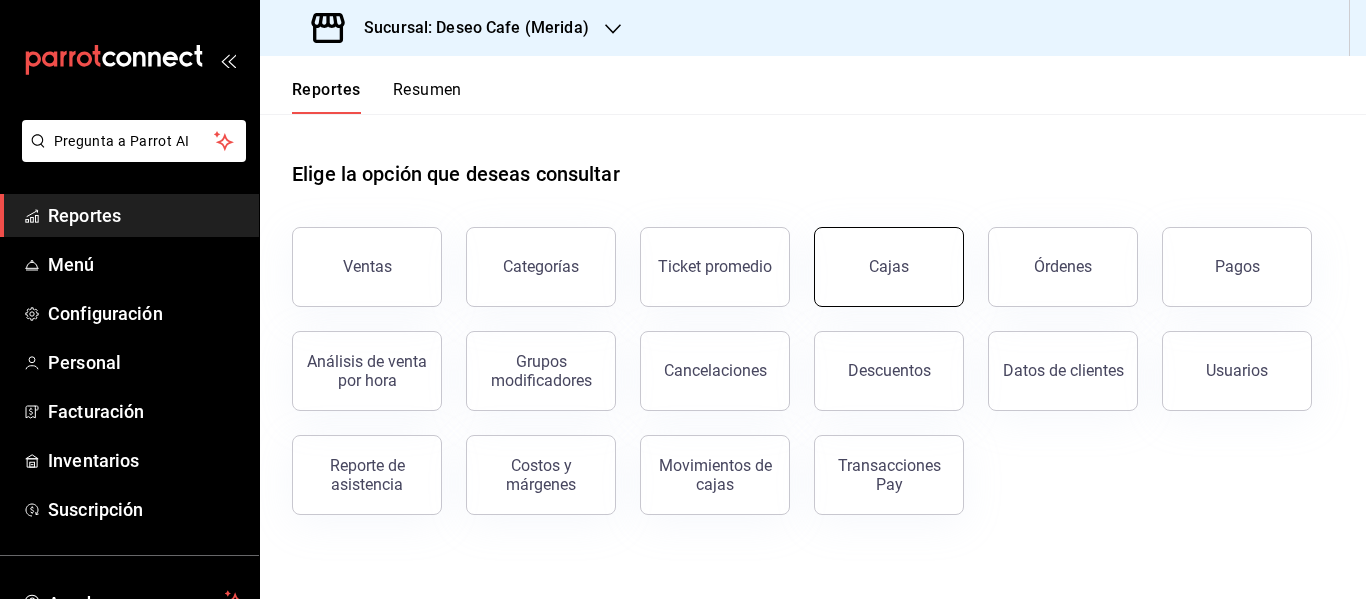 click on "Cajas" at bounding box center (889, 267) 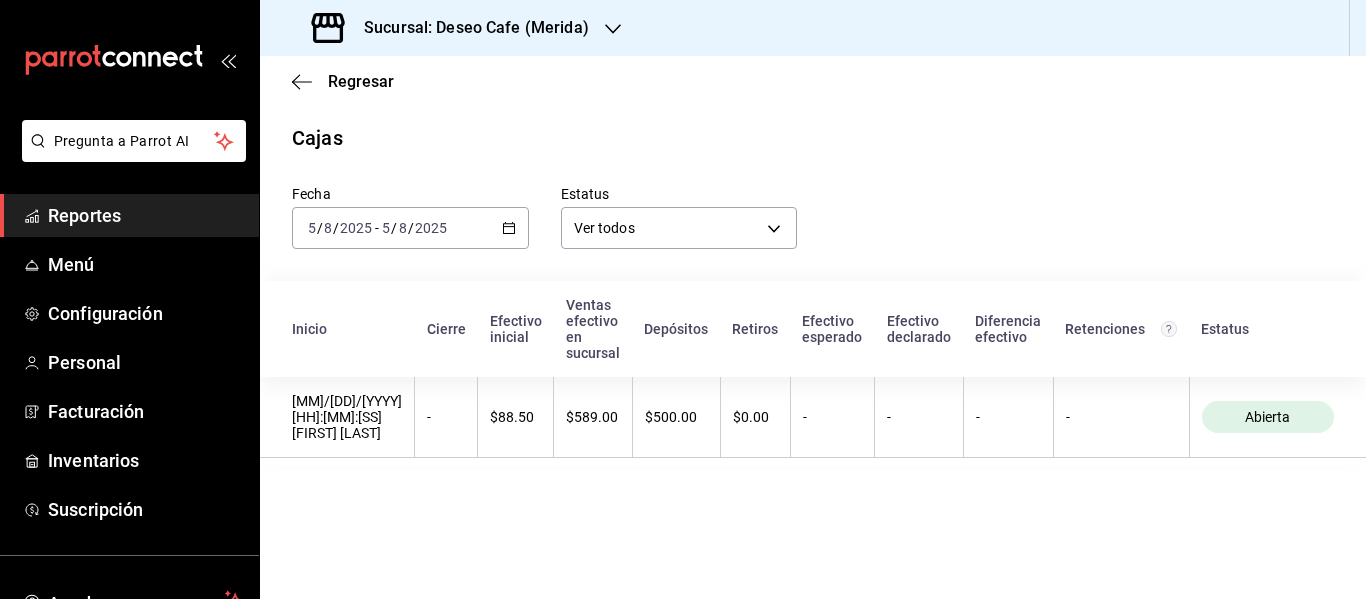 click on "2025-08-05 5 / 8 / 2025 - 2025-08-05 5 / 8 / 2025" at bounding box center (410, 228) 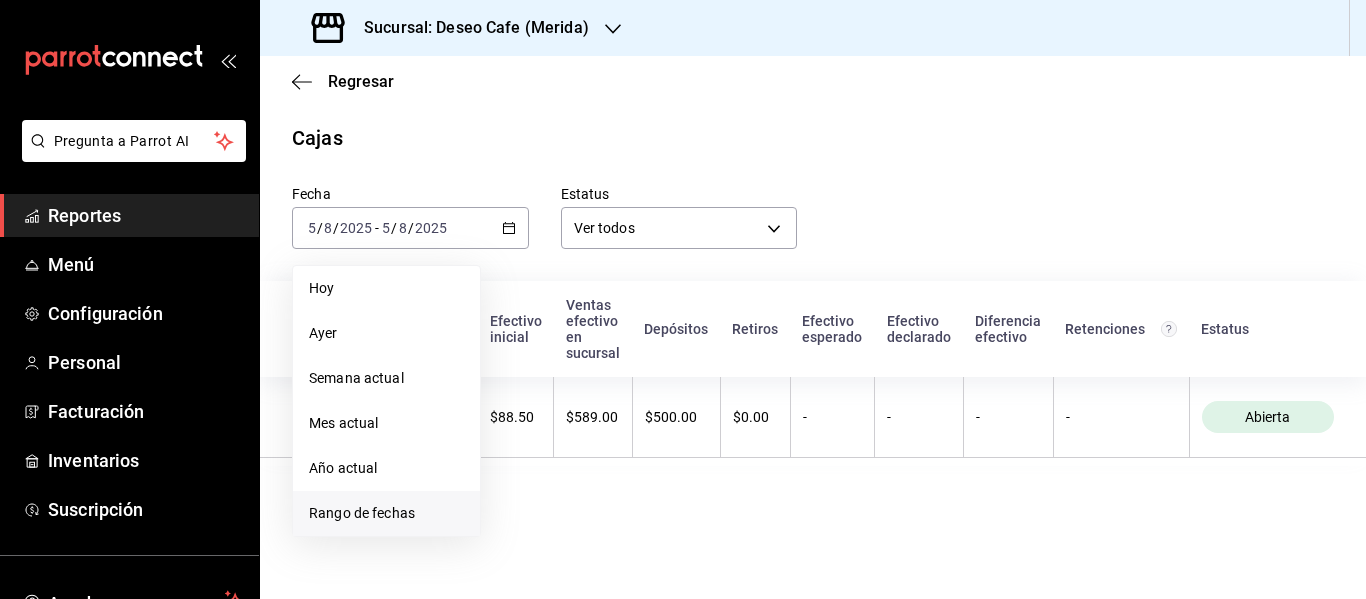 click on "Rango de fechas" at bounding box center [386, 513] 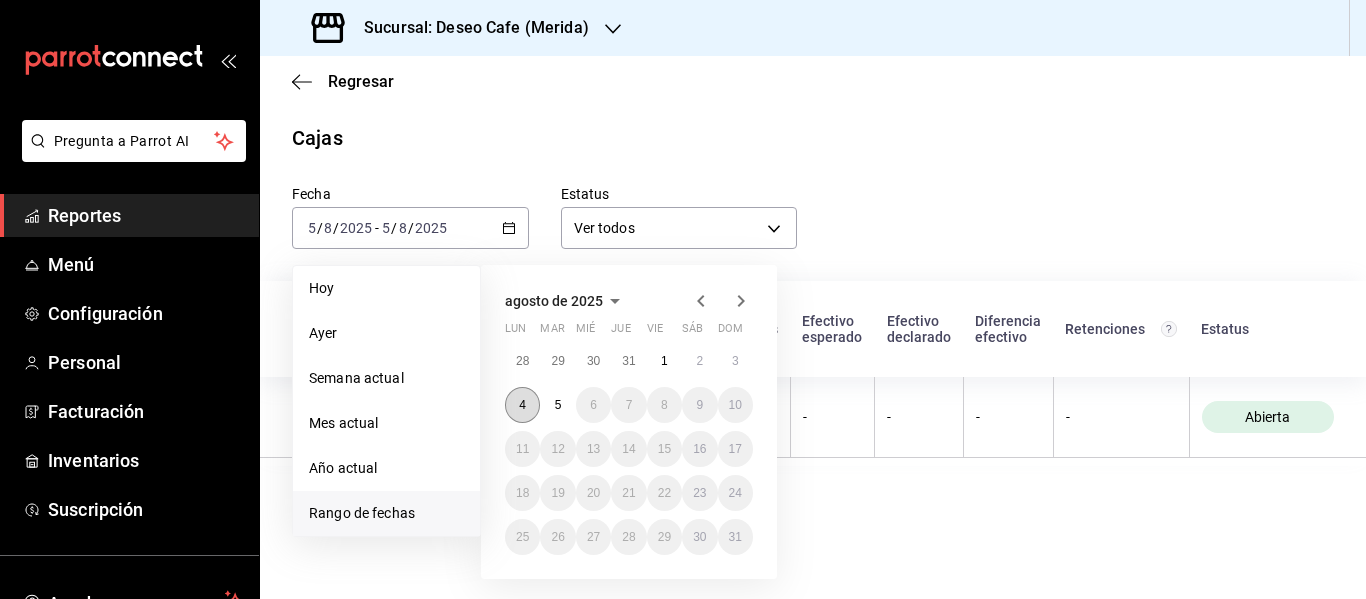 click on "4" at bounding box center [522, 405] 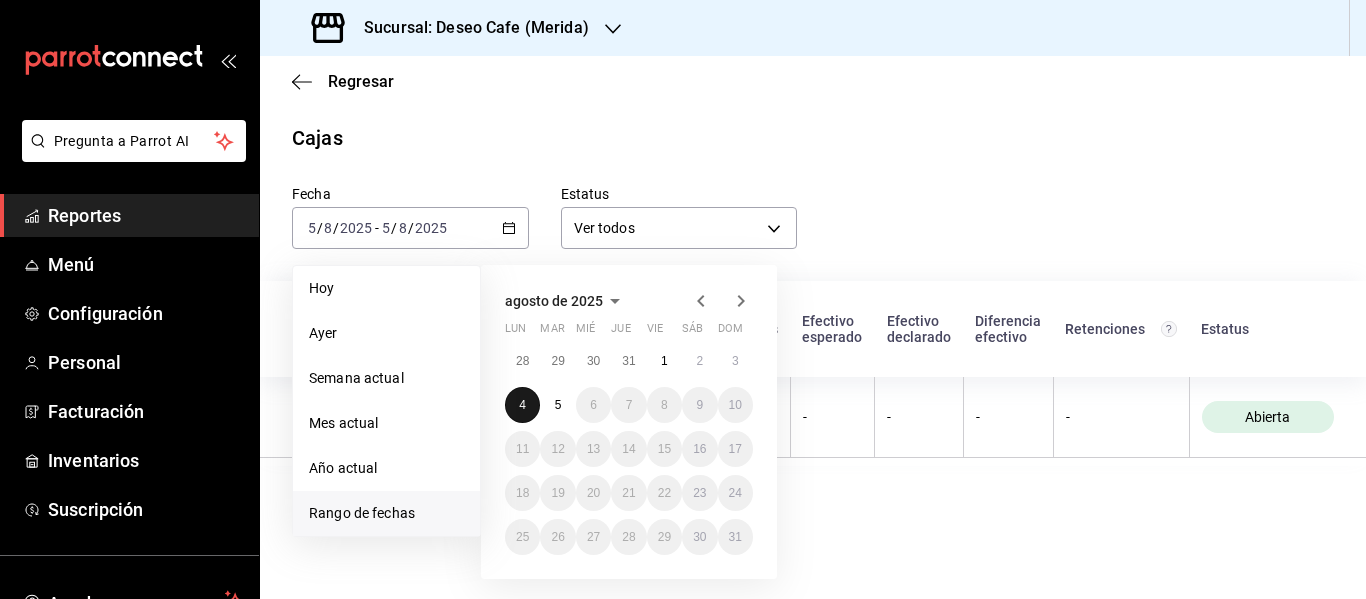 click on "4" at bounding box center (522, 405) 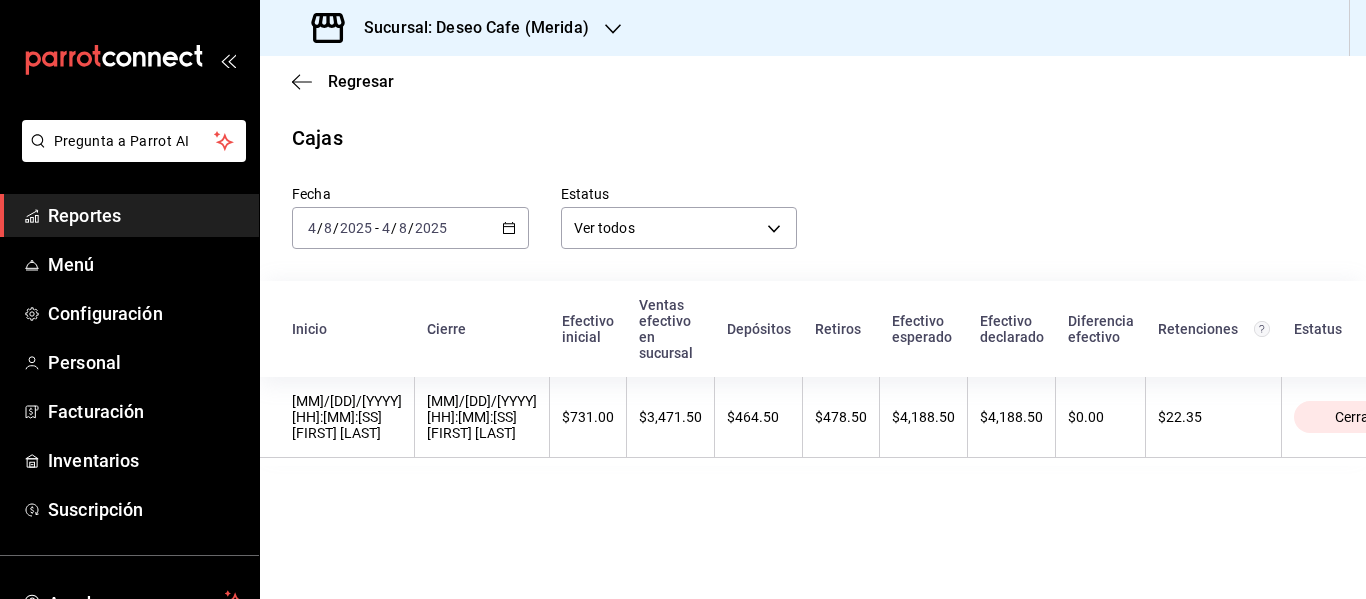 click on "$3,471.50" at bounding box center [671, 417] 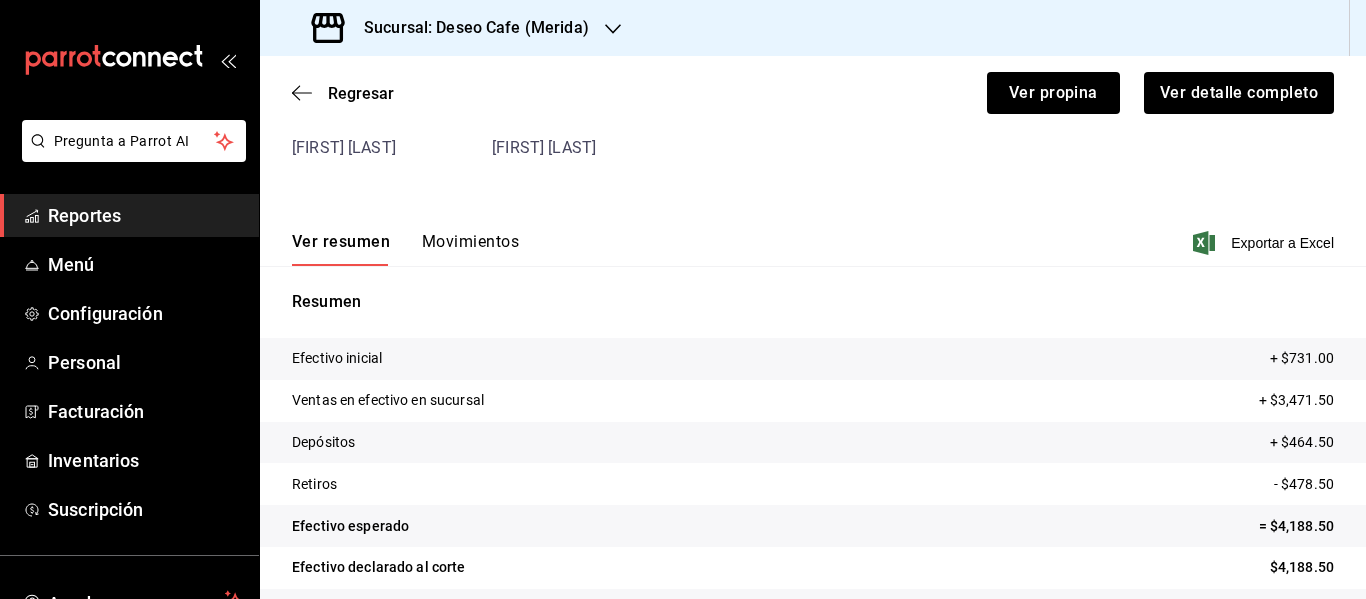 scroll, scrollTop: 177, scrollLeft: 0, axis: vertical 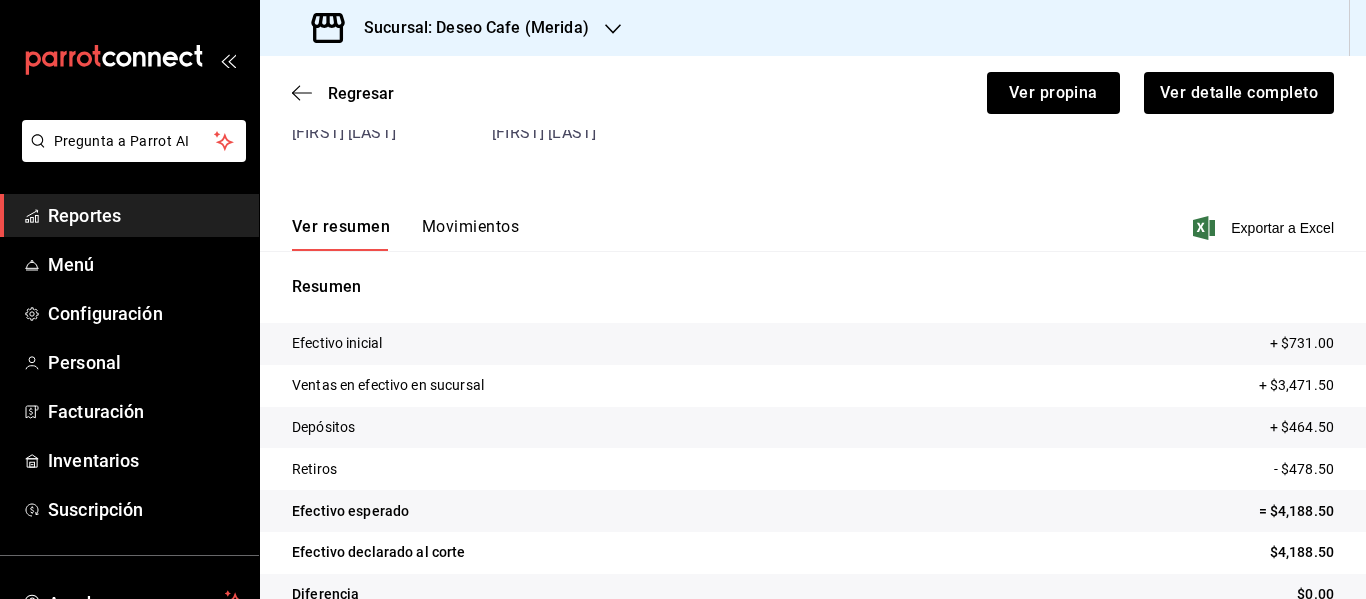 click on "Movimientos" at bounding box center (470, 234) 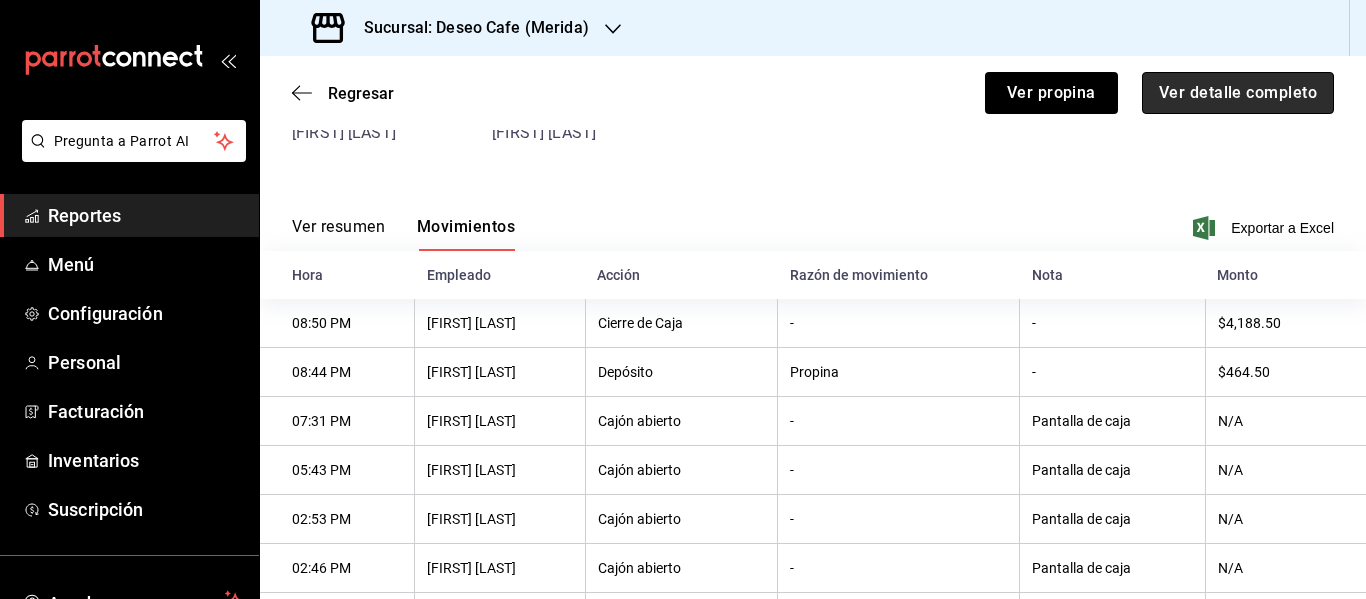 click on "Ver detalle completo" at bounding box center [1238, 93] 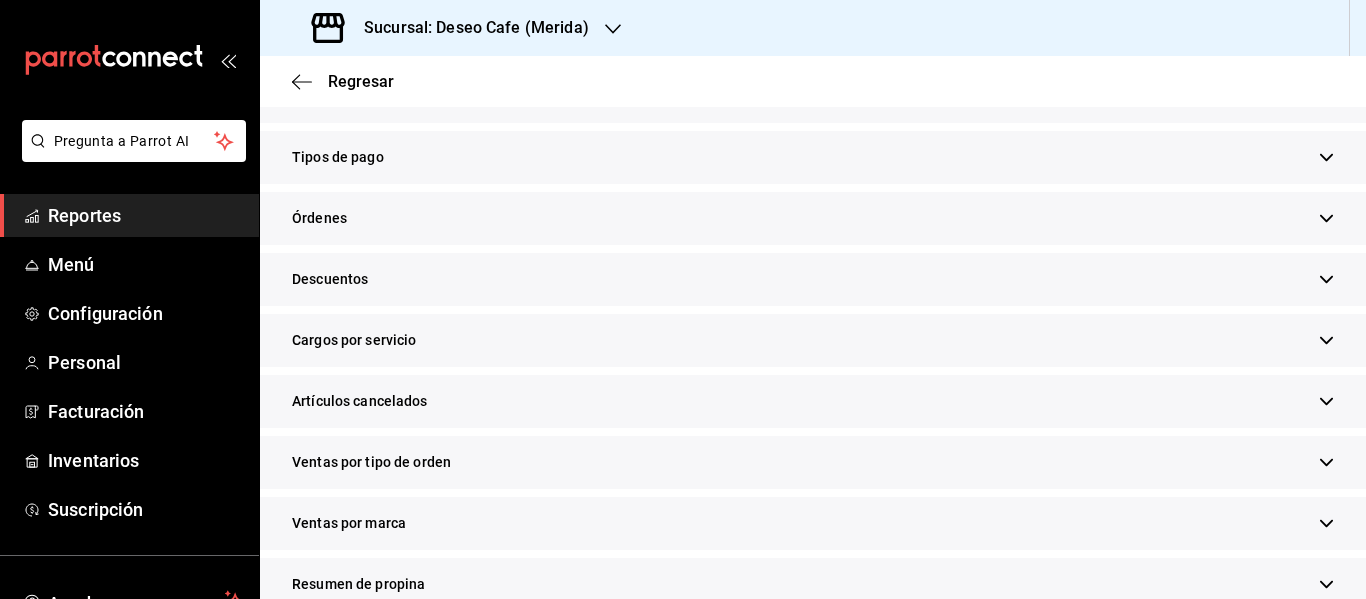 scroll, scrollTop: 543, scrollLeft: 0, axis: vertical 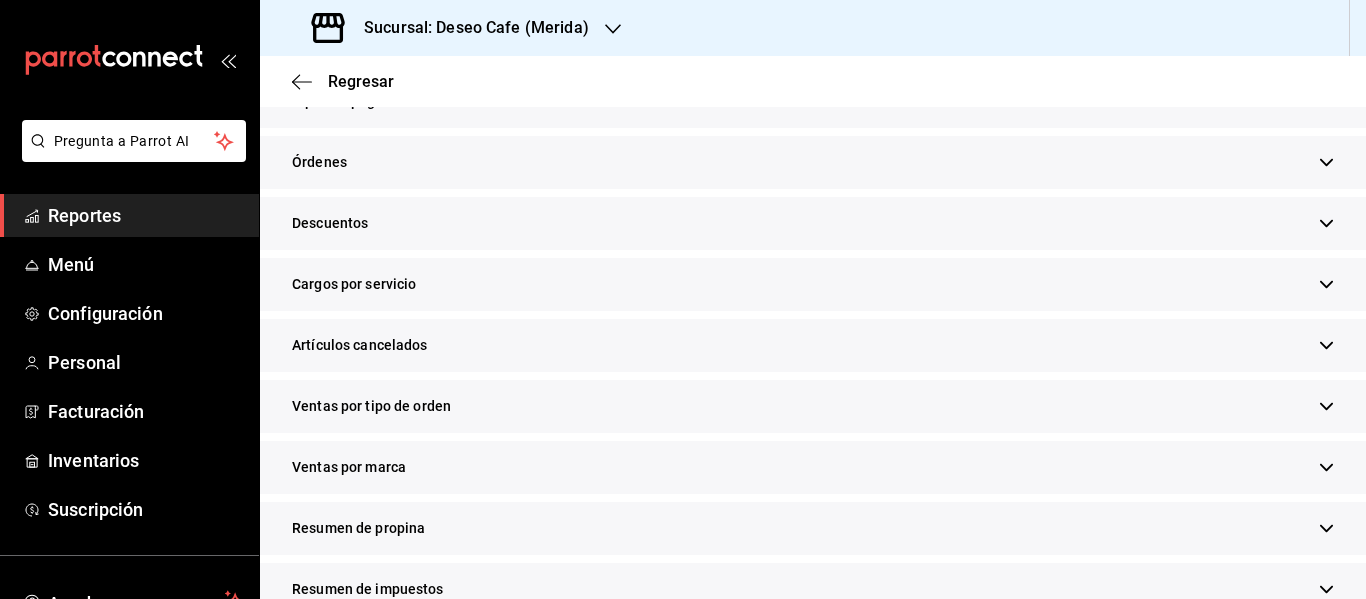 click on "Resumen de propina" at bounding box center [813, 528] 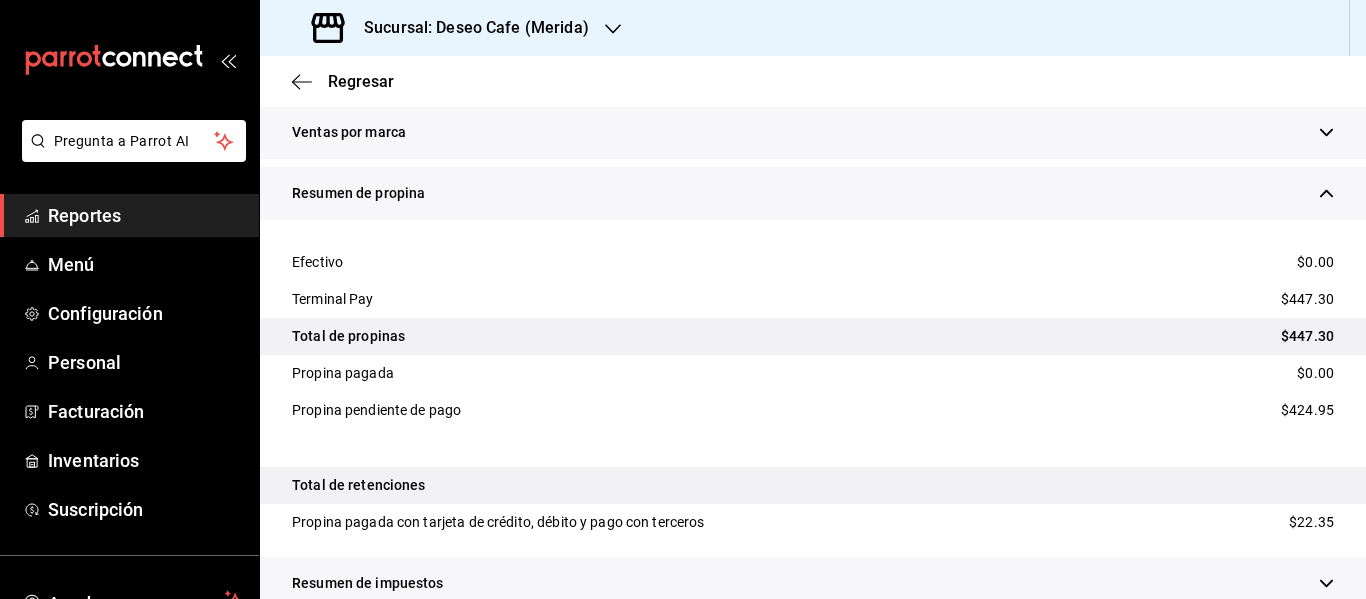 scroll, scrollTop: 884, scrollLeft: 0, axis: vertical 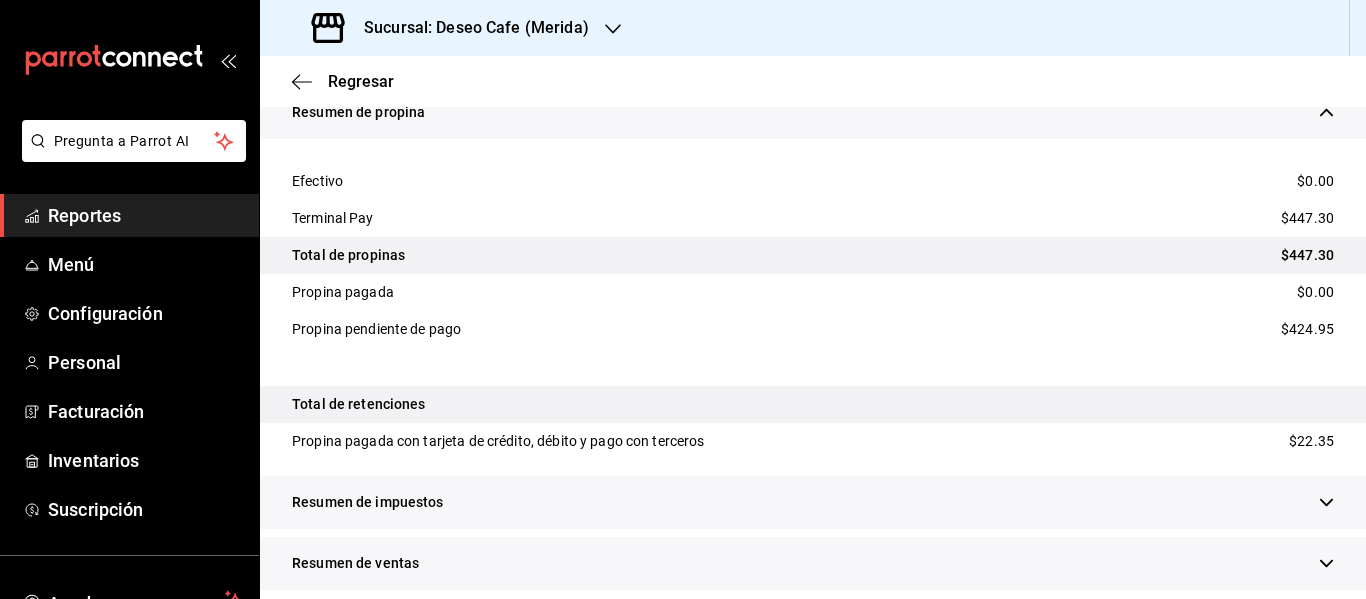 click on "Sucursal: Deseo Cafe (Merida)" at bounding box center [468, 28] 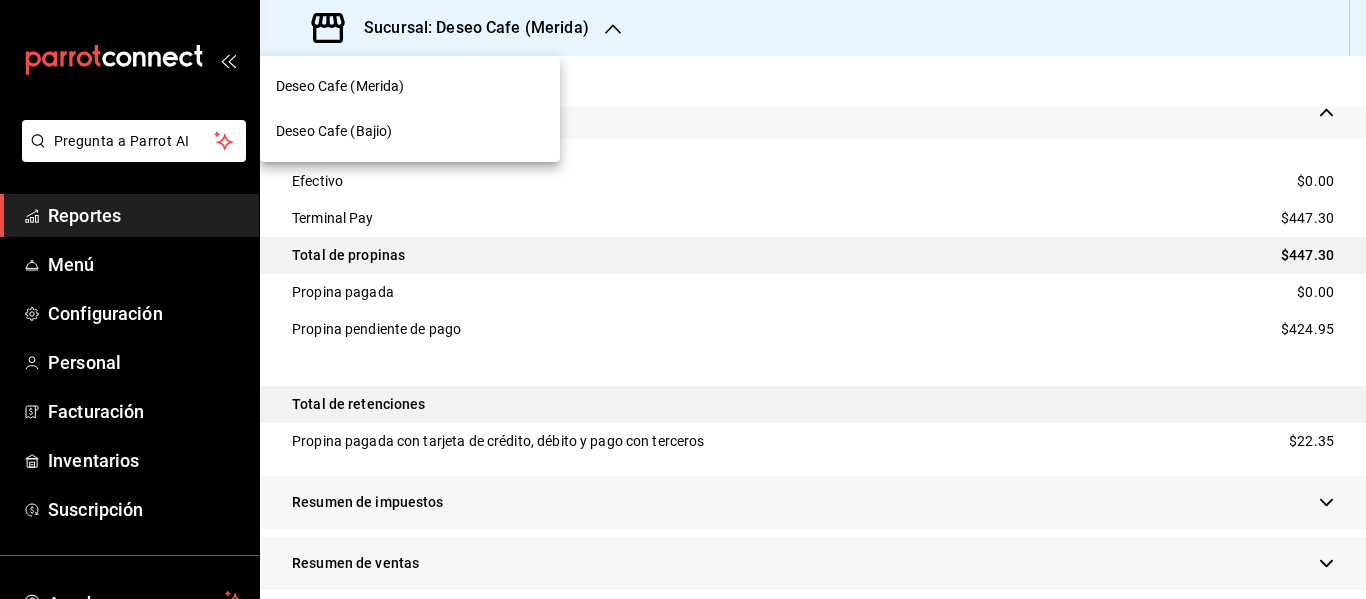 click on "Deseo Cafe (Bajio)" at bounding box center [410, 131] 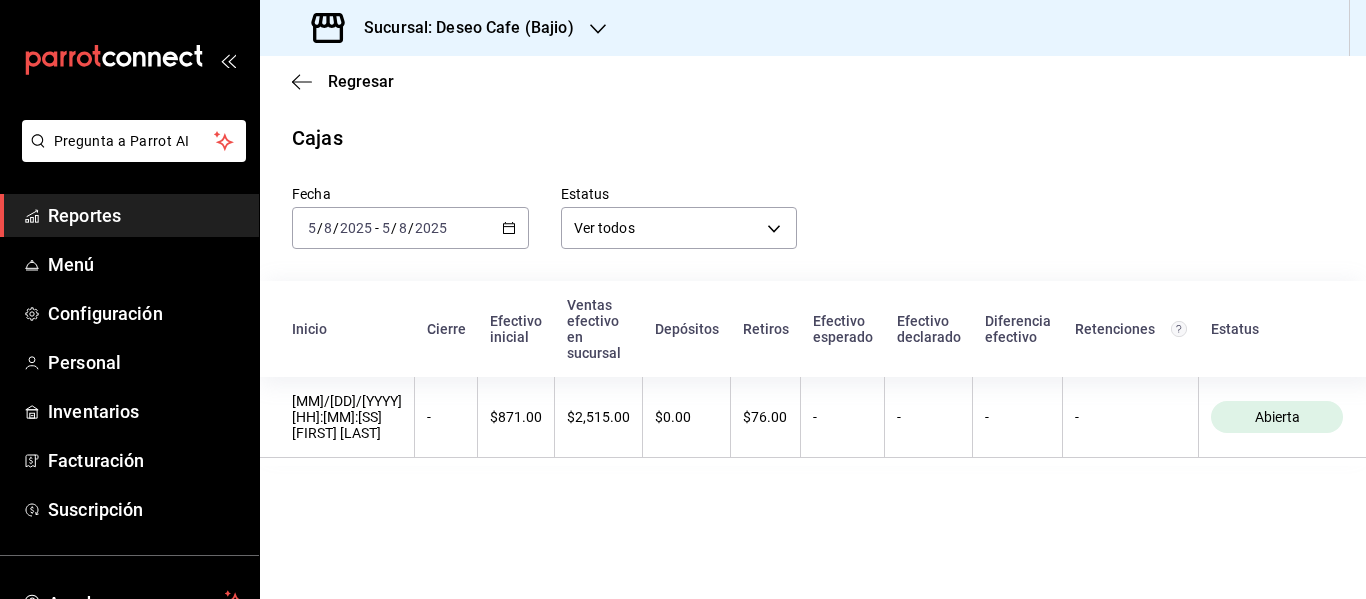 click on "2025-08-05 5 / 8 / 2025 - 2025-08-05 5 / 8 / 2025" at bounding box center [410, 228] 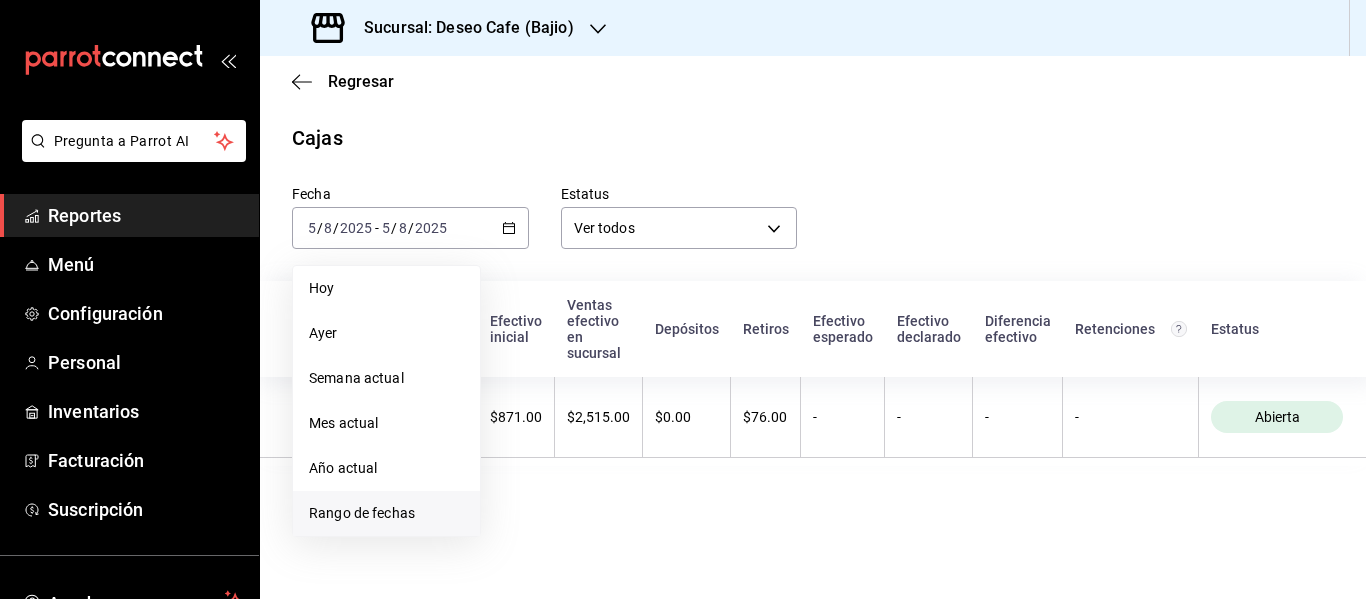 click on "Rango de fechas" at bounding box center [386, 513] 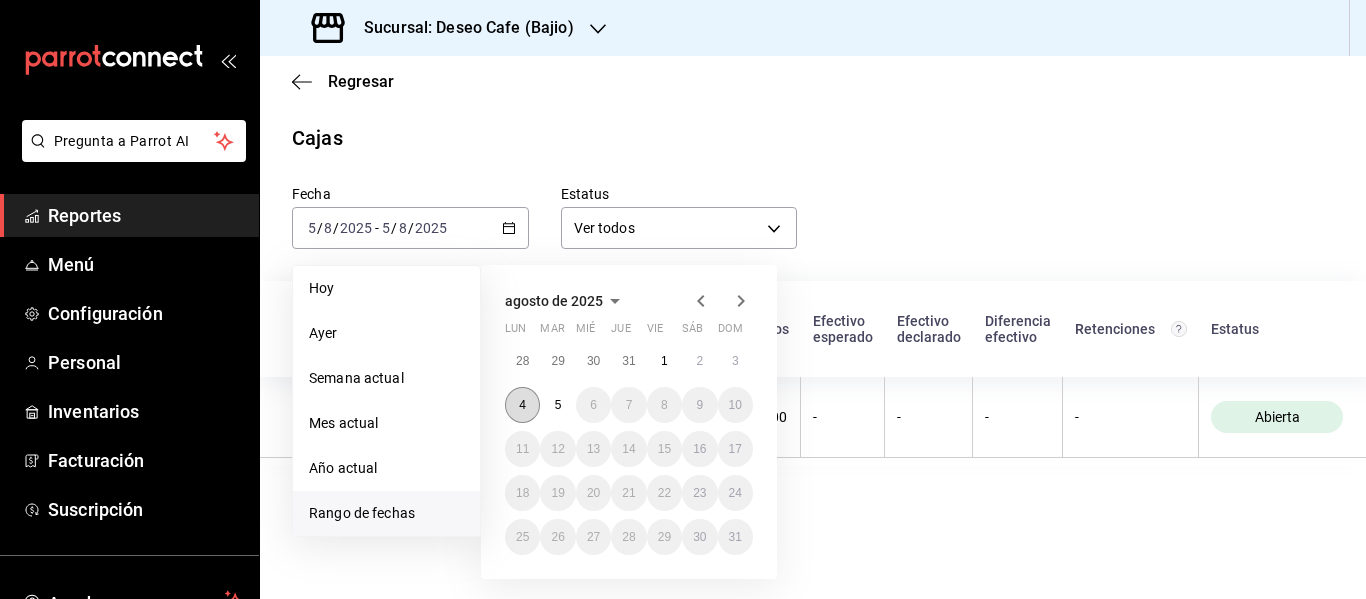 click on "4" at bounding box center (522, 405) 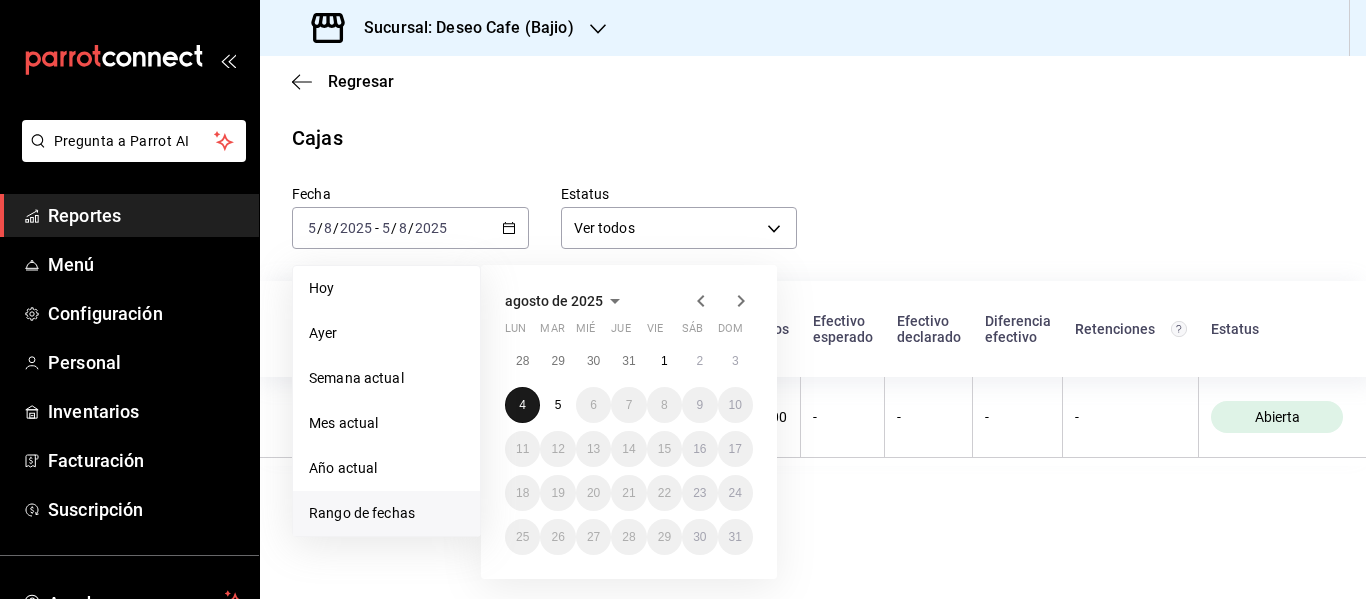 click on "4" at bounding box center (522, 405) 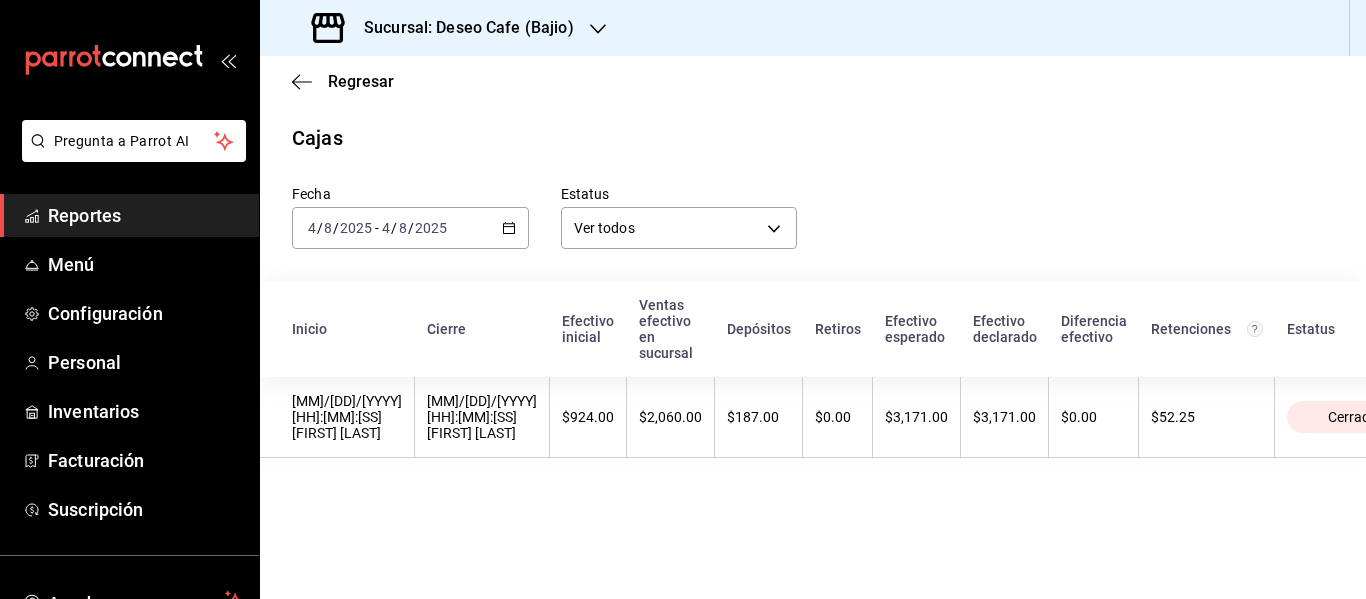 click on "$924.00" at bounding box center [588, 417] 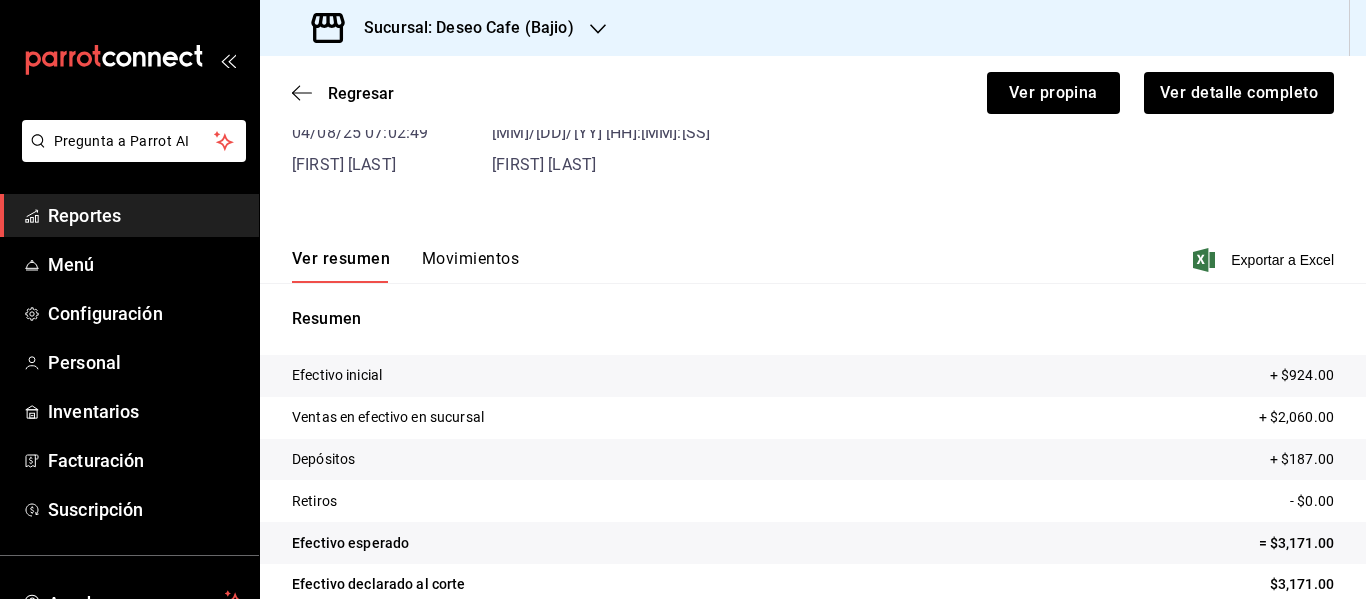 scroll, scrollTop: 217, scrollLeft: 0, axis: vertical 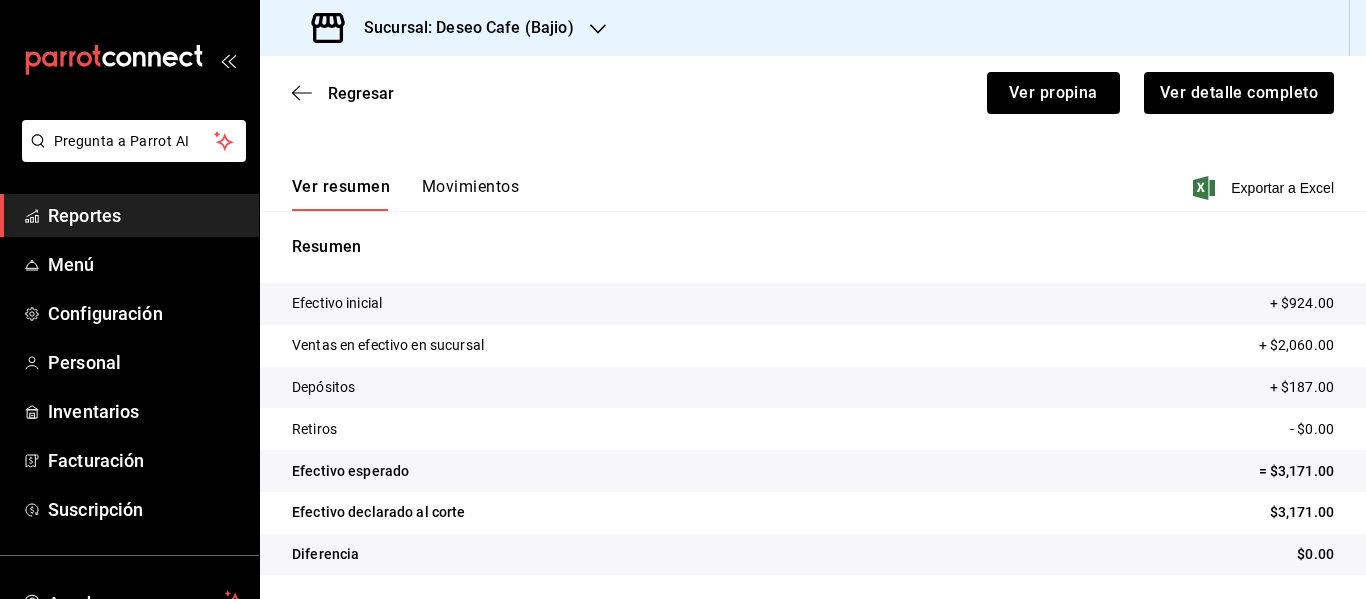 click on "Movimientos" at bounding box center (470, 194) 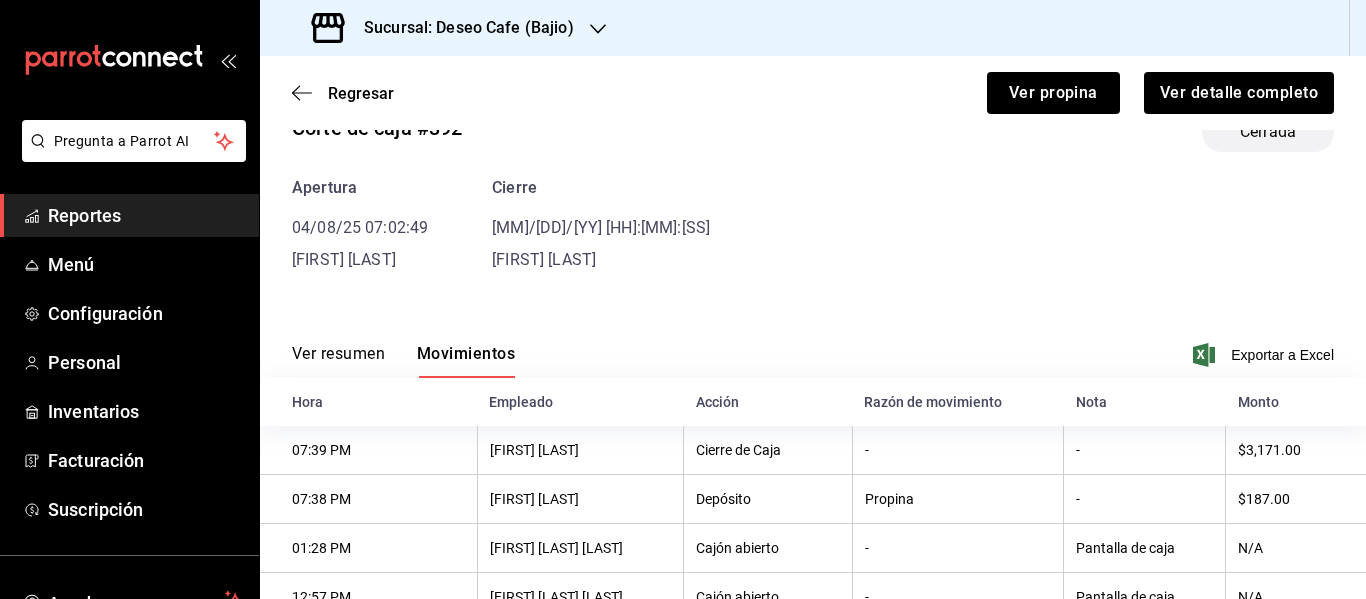 scroll, scrollTop: 0, scrollLeft: 0, axis: both 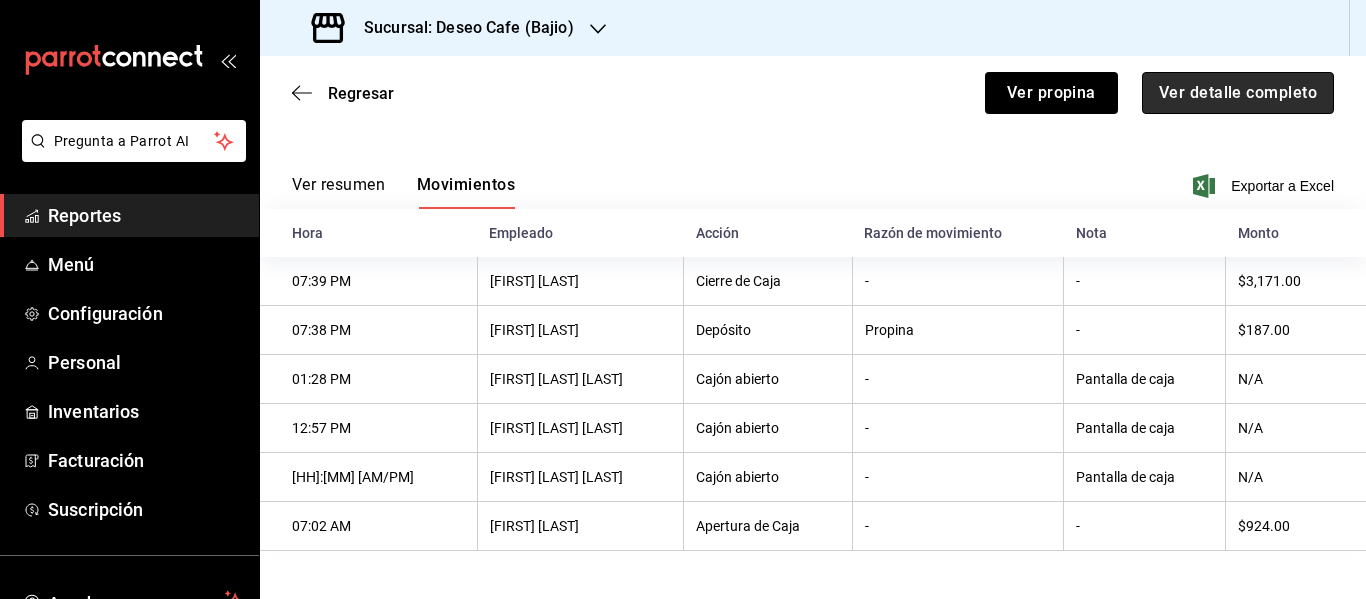 click on "Ver detalle completo" at bounding box center [1238, 93] 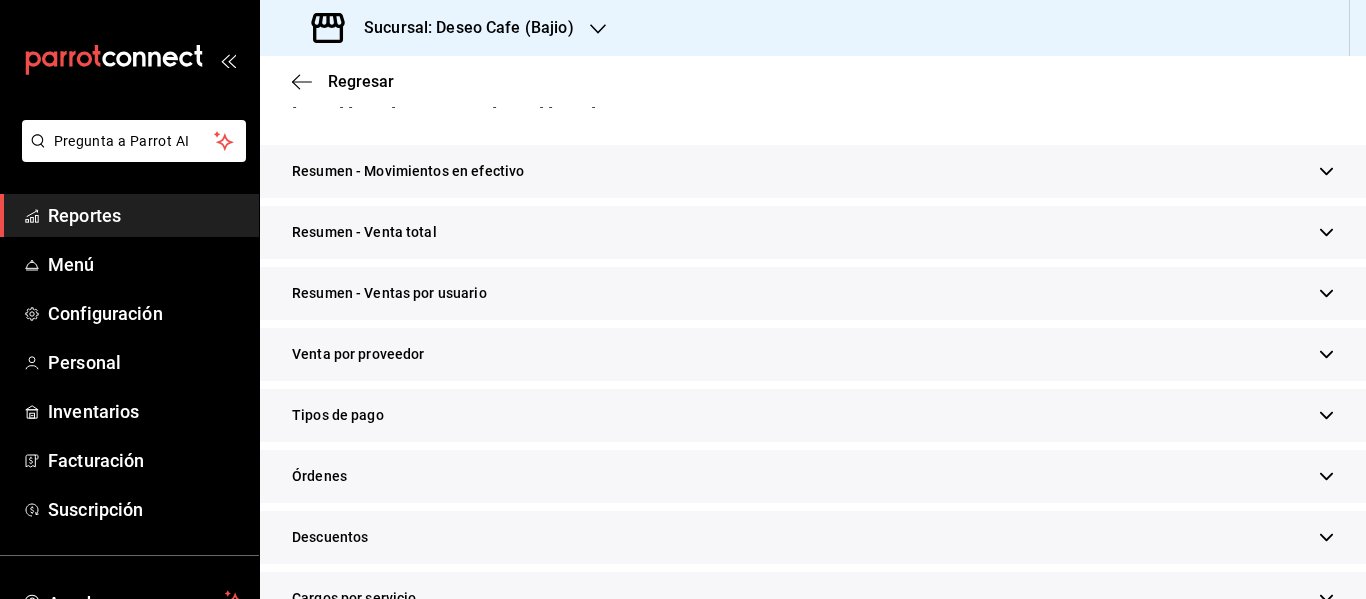 scroll, scrollTop: 262, scrollLeft: 0, axis: vertical 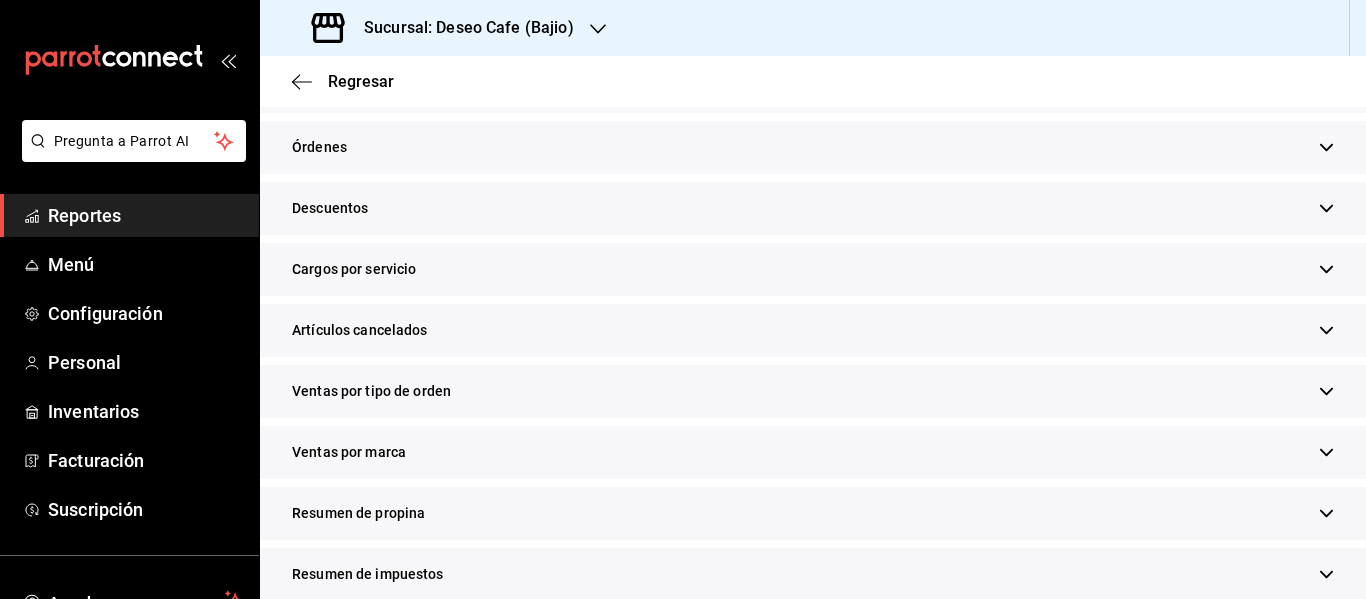 click on "Resumen de propina" at bounding box center [813, 513] 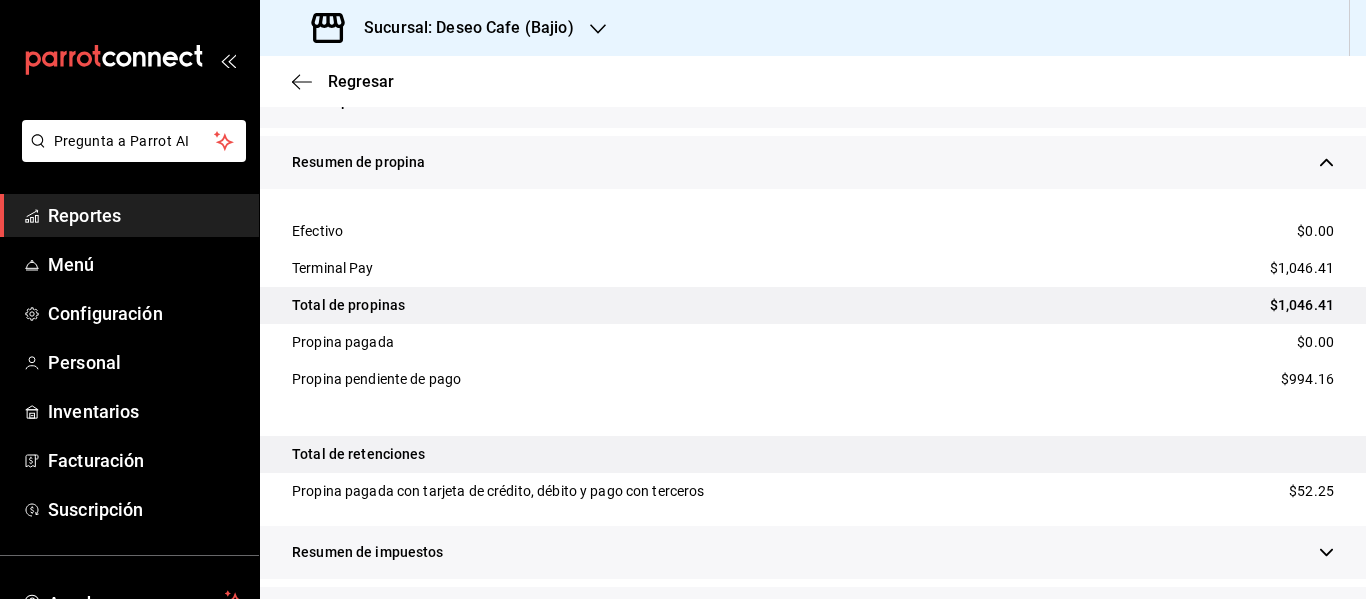 scroll, scrollTop: 992, scrollLeft: 0, axis: vertical 